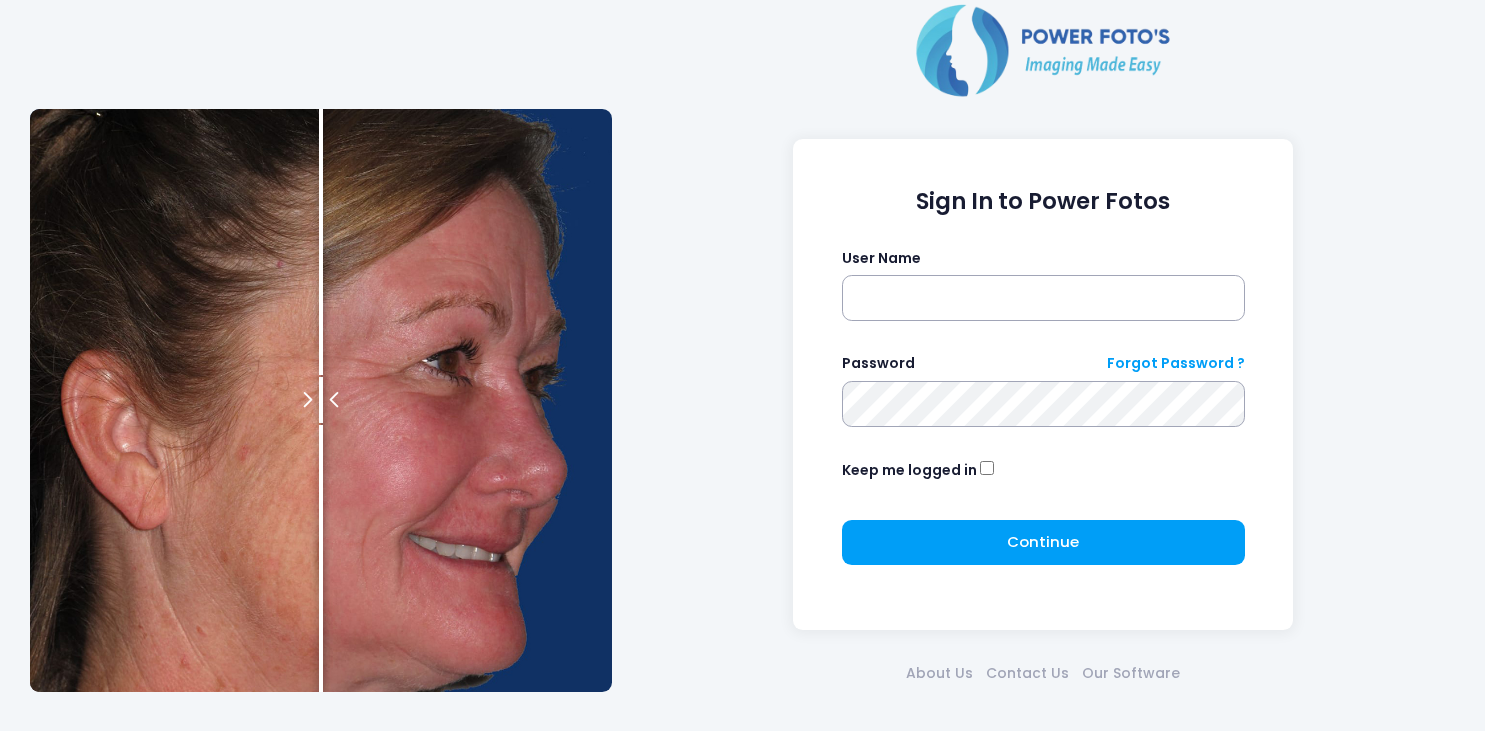 scroll, scrollTop: 0, scrollLeft: 0, axis: both 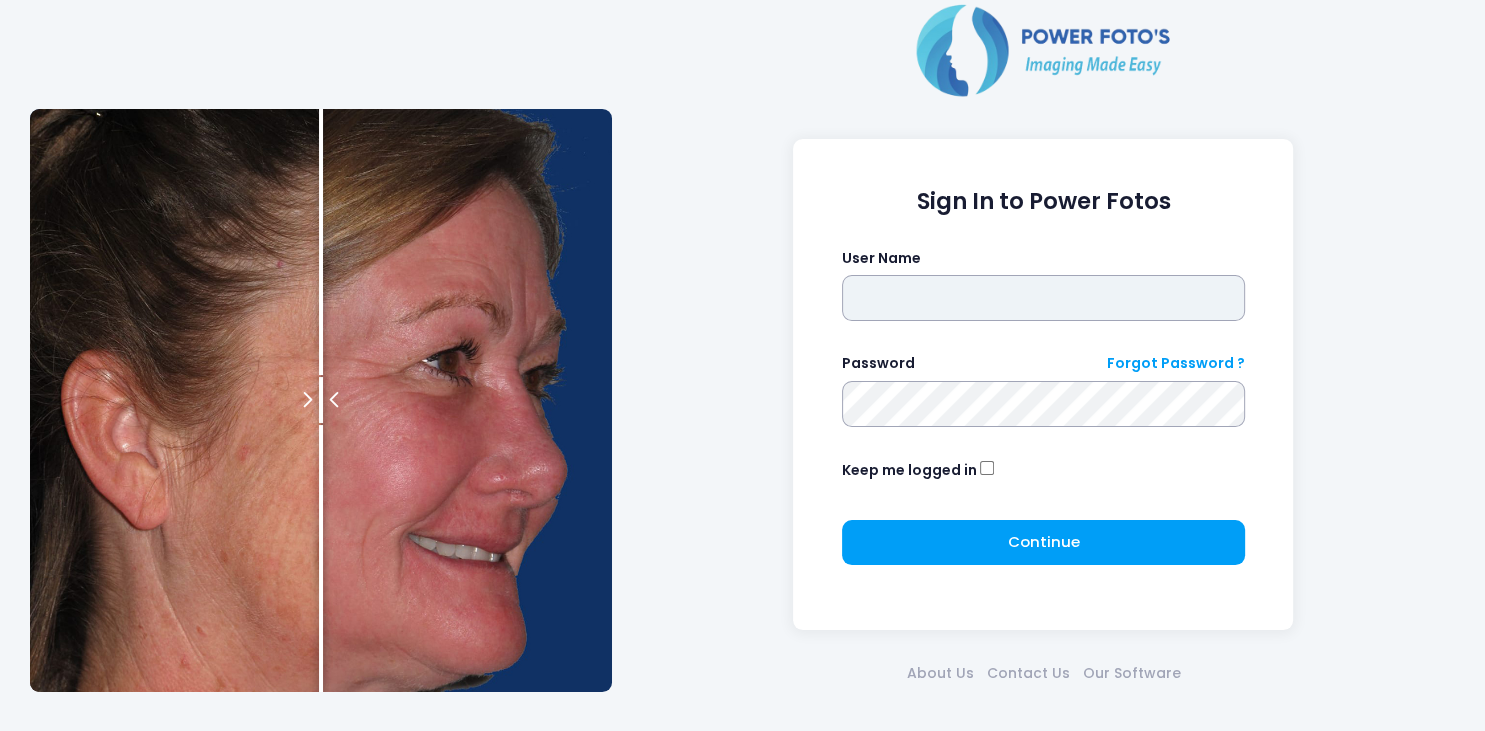 click at bounding box center (1043, 298) 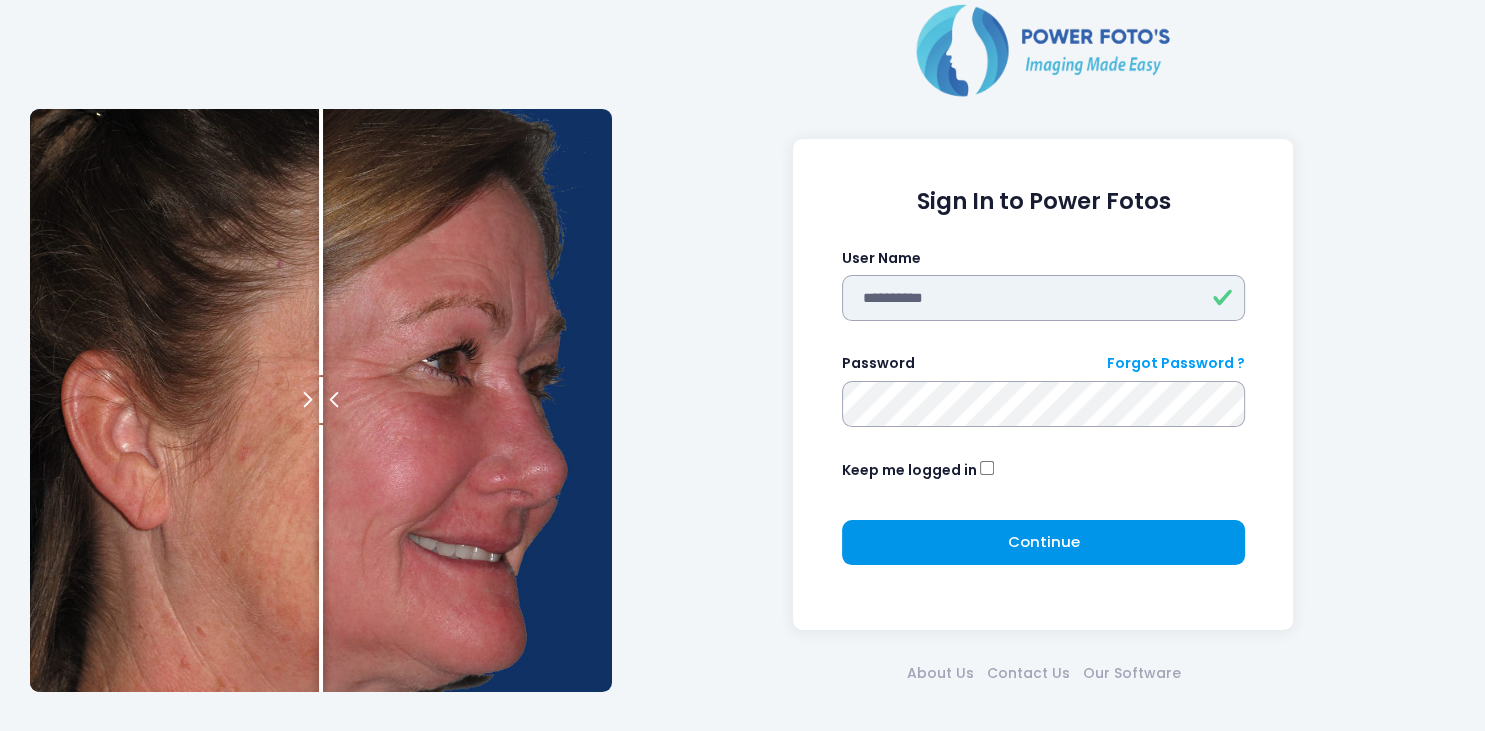 type on "**********" 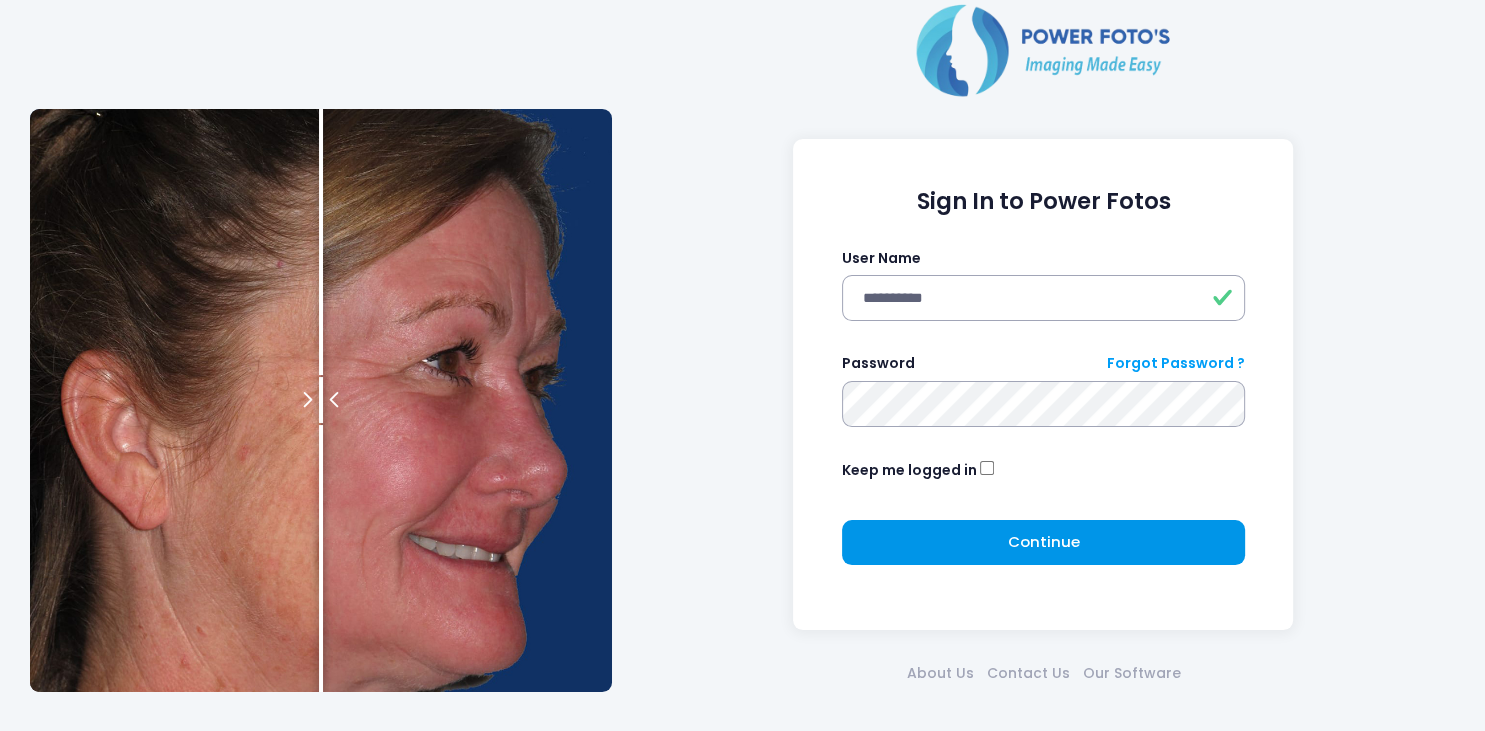 click on "Continue
Please wait..." at bounding box center (1043, 543) 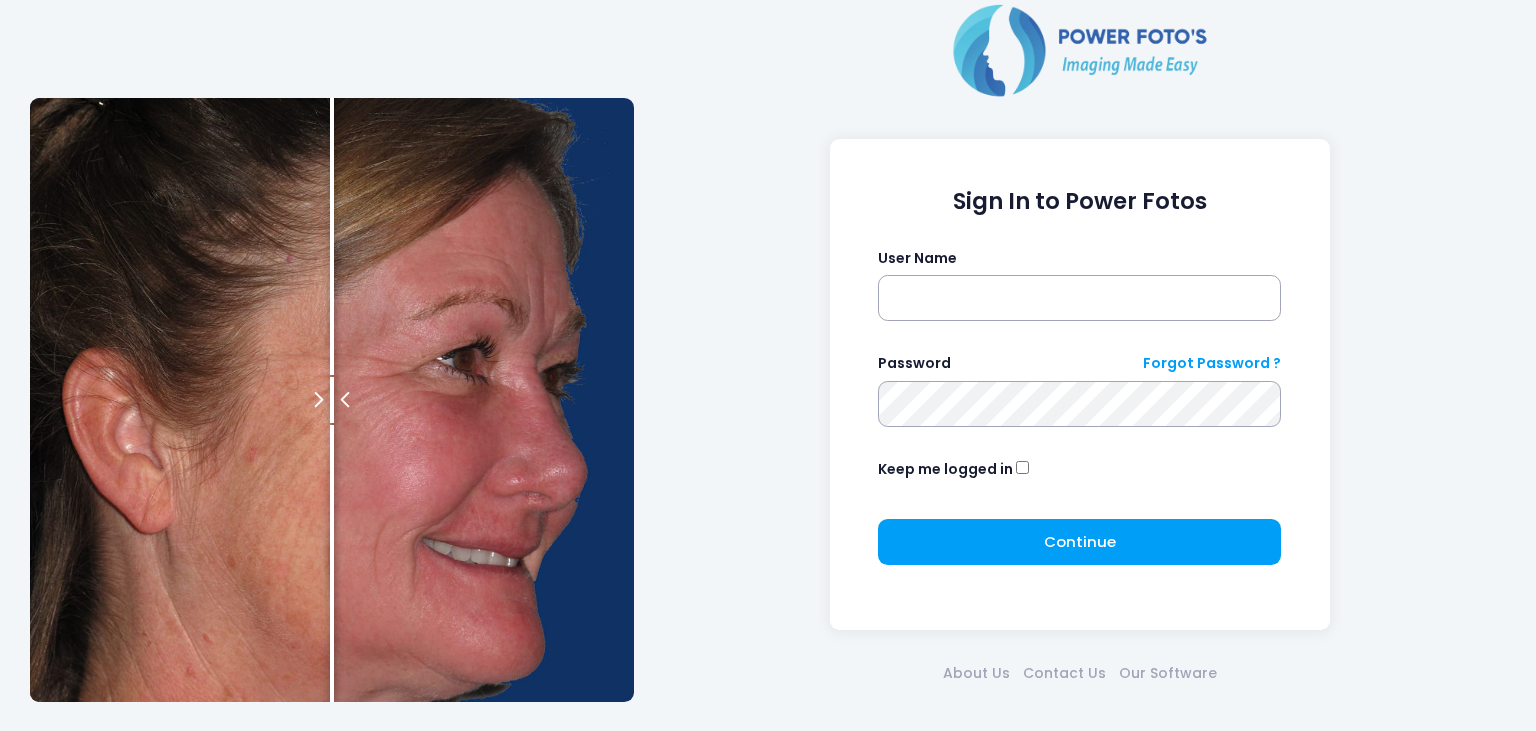 scroll, scrollTop: 0, scrollLeft: 0, axis: both 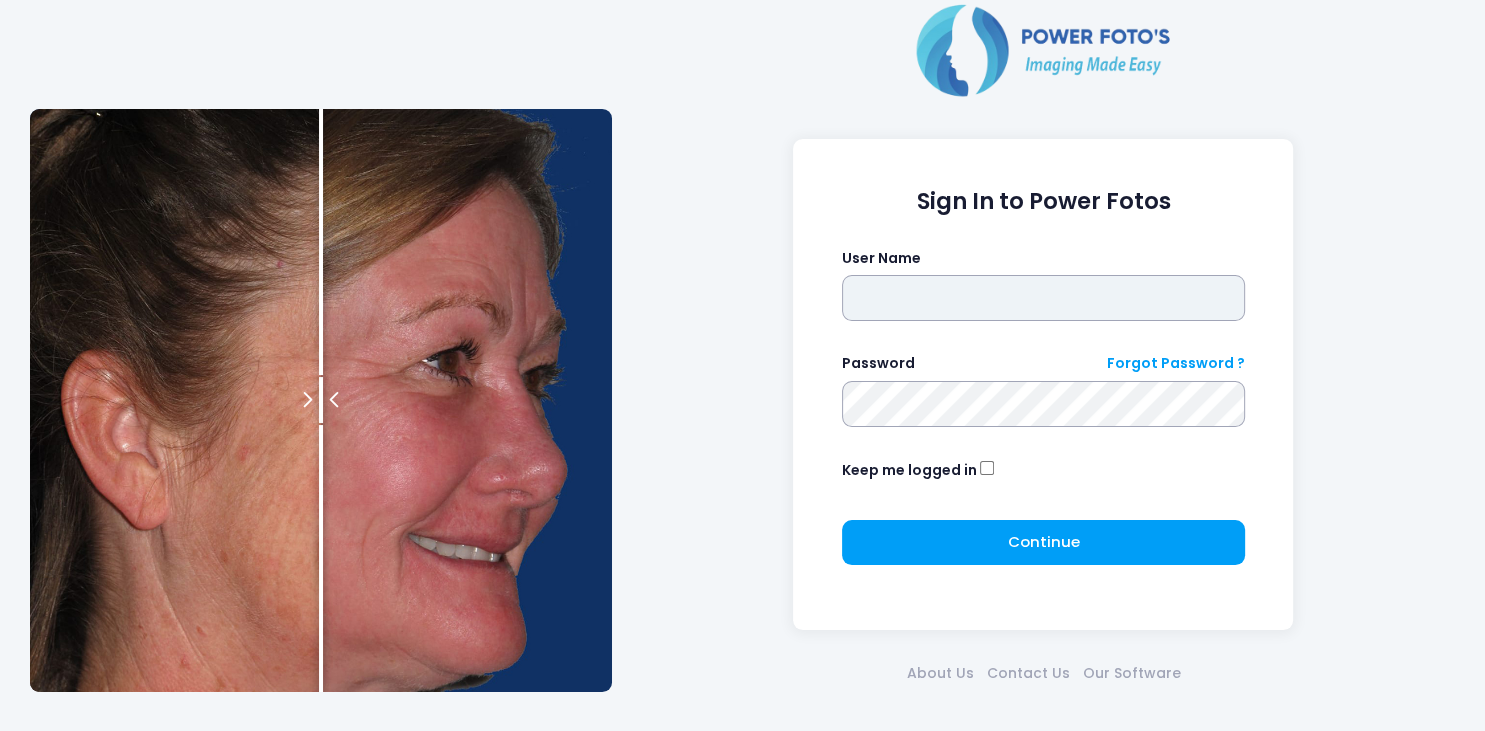click at bounding box center [1043, 298] 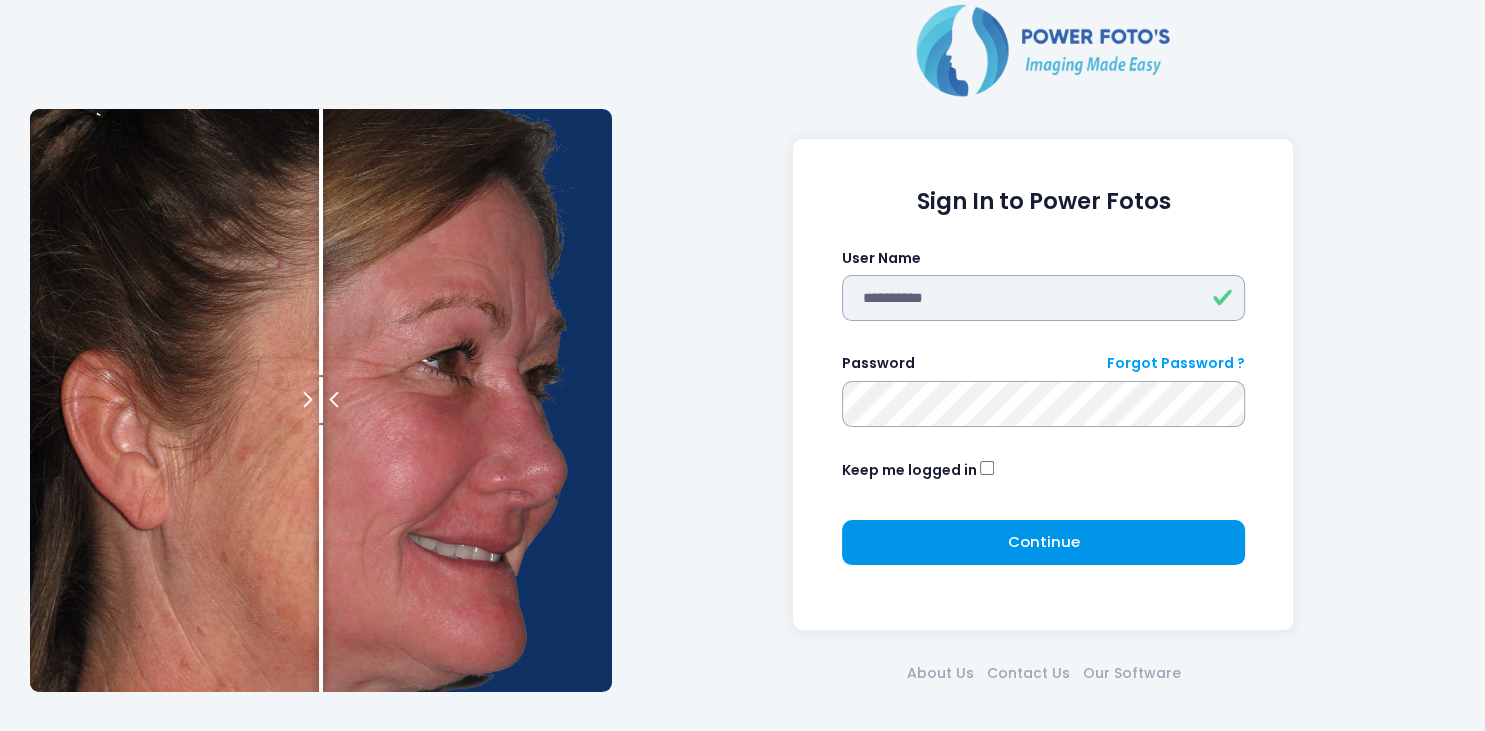 type on "**********" 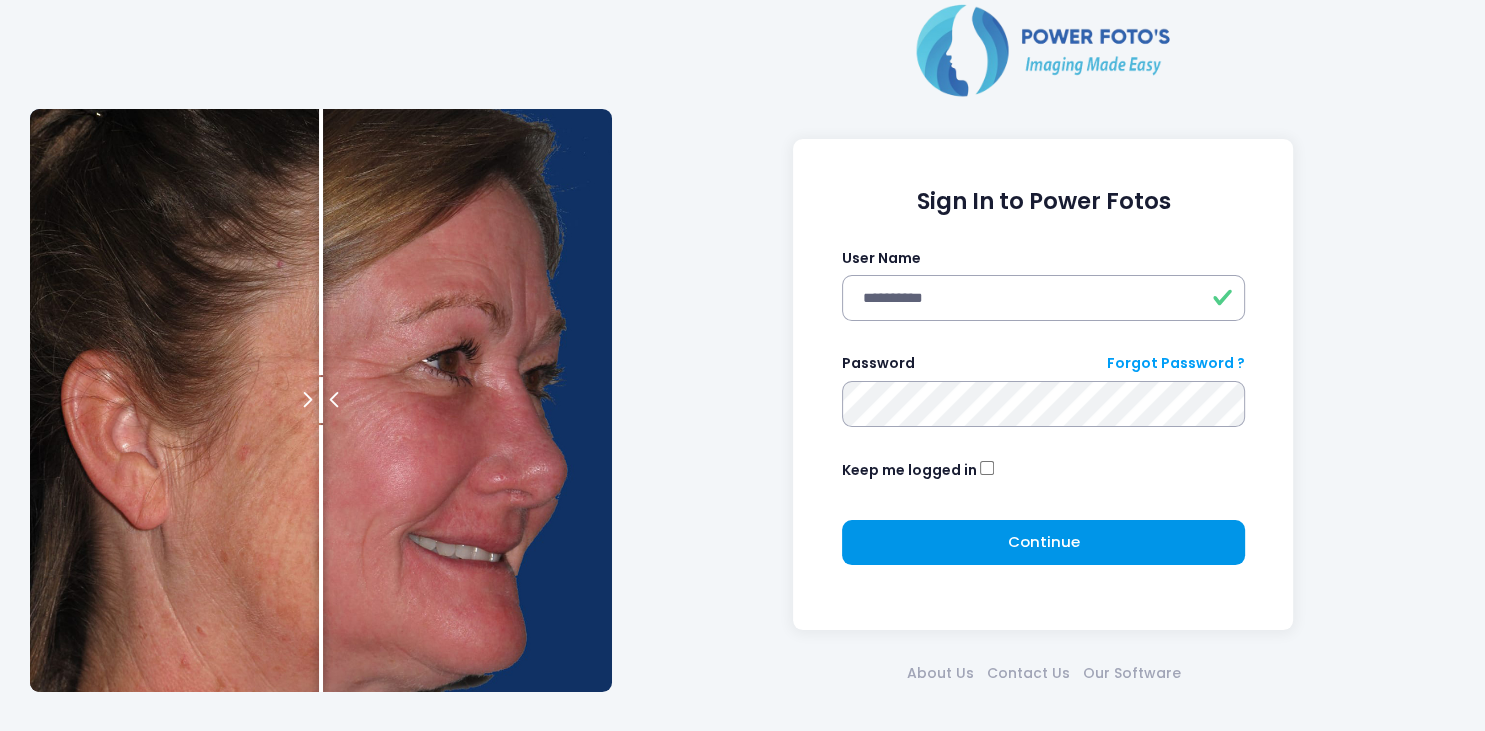 click on "Continue
Please wait..." at bounding box center (1043, 543) 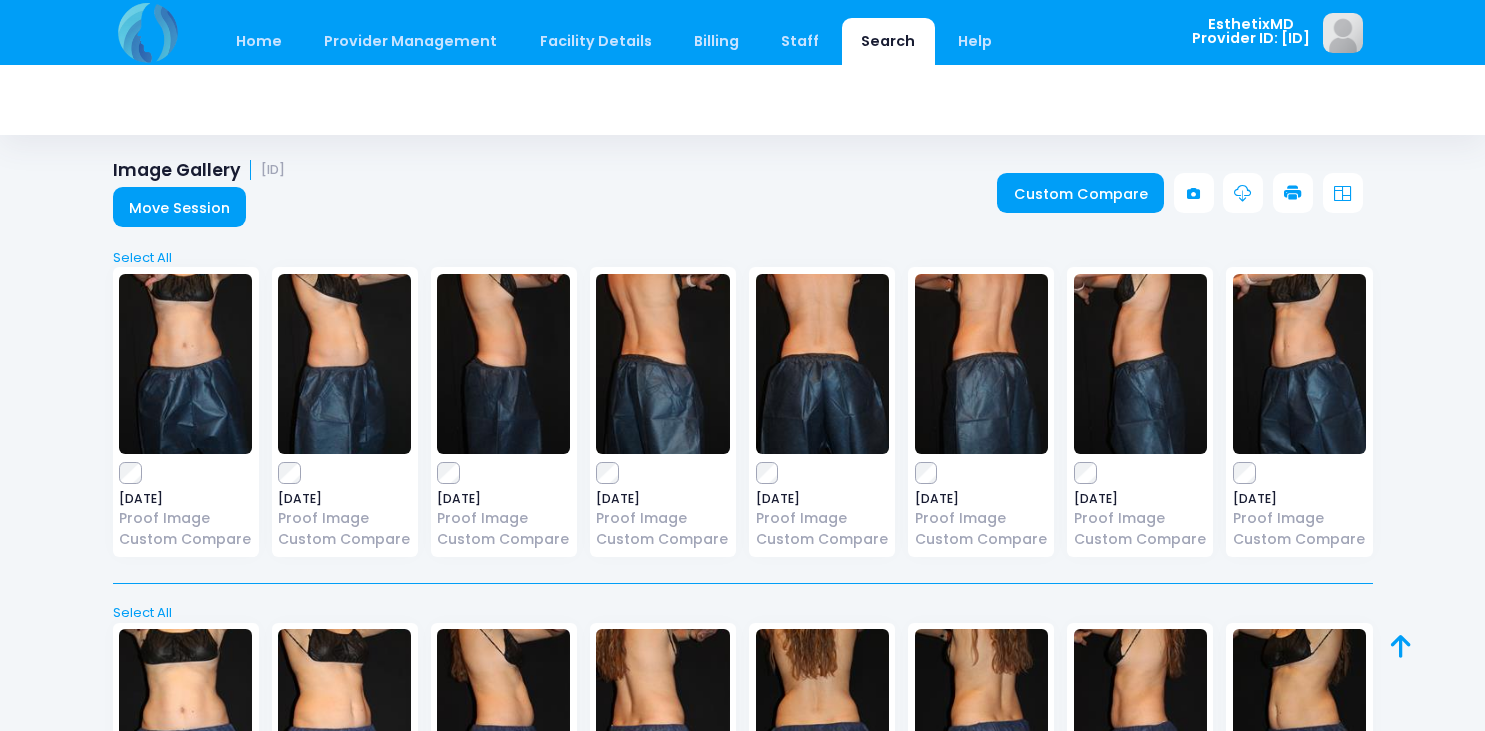 scroll, scrollTop: 0, scrollLeft: 0, axis: both 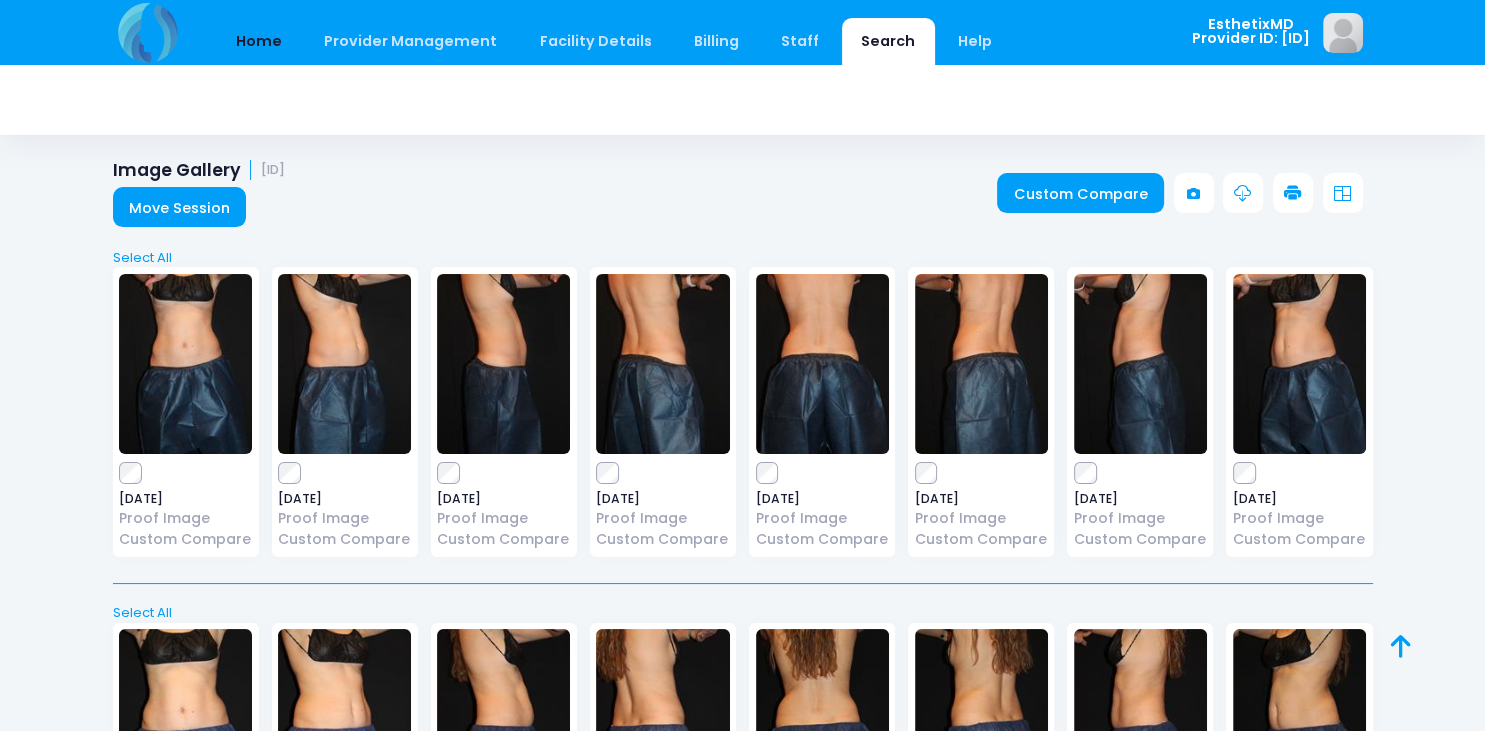 click on "Home" at bounding box center [259, 41] 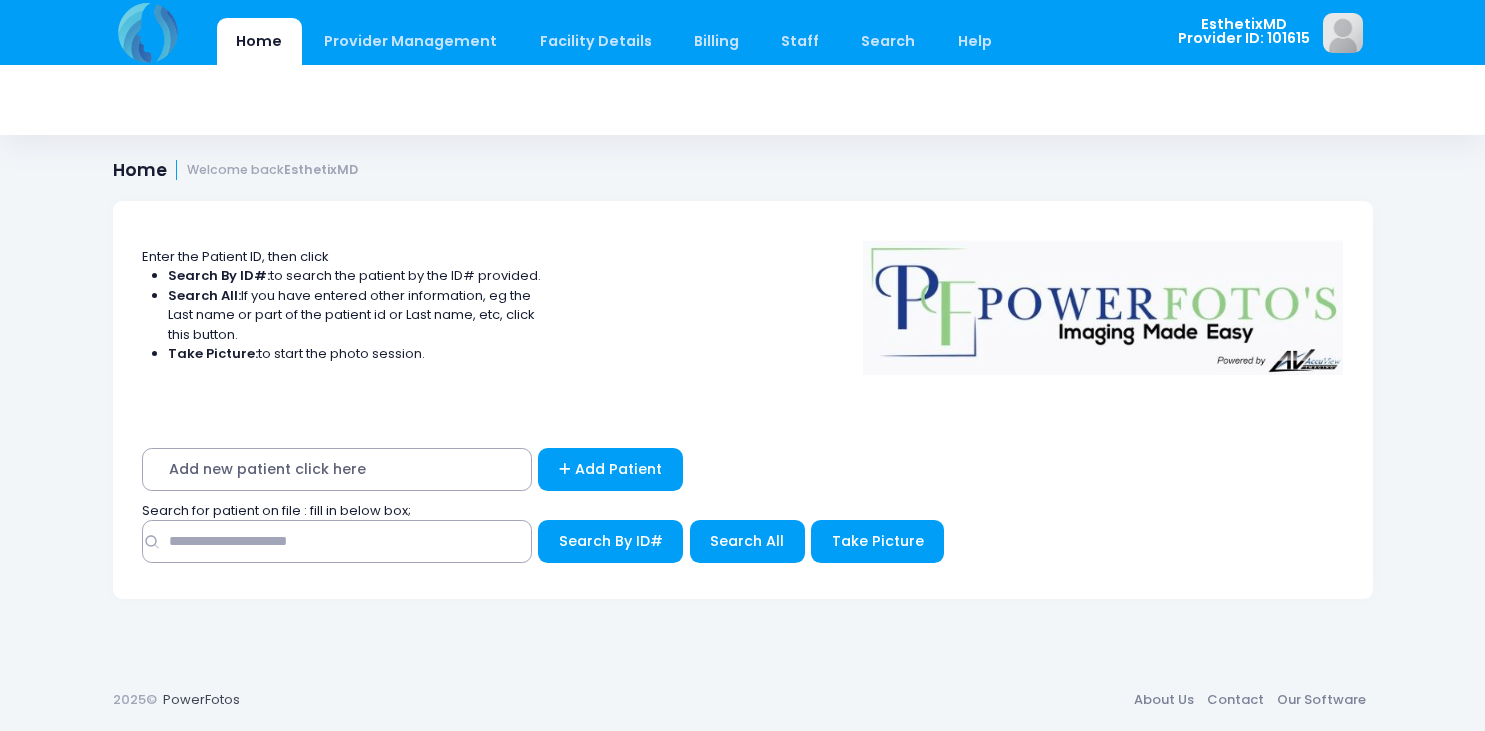 scroll, scrollTop: 0, scrollLeft: 0, axis: both 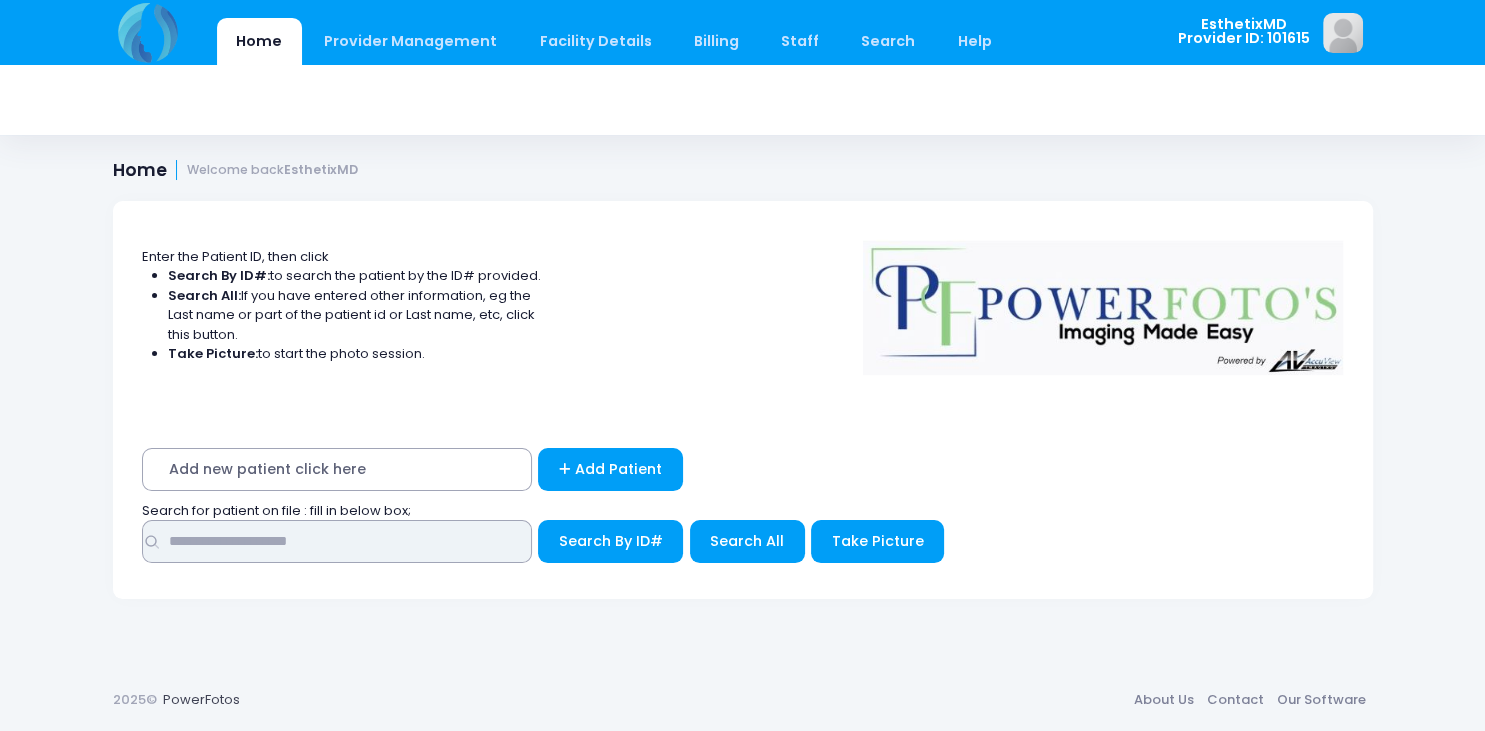 click at bounding box center (337, 541) 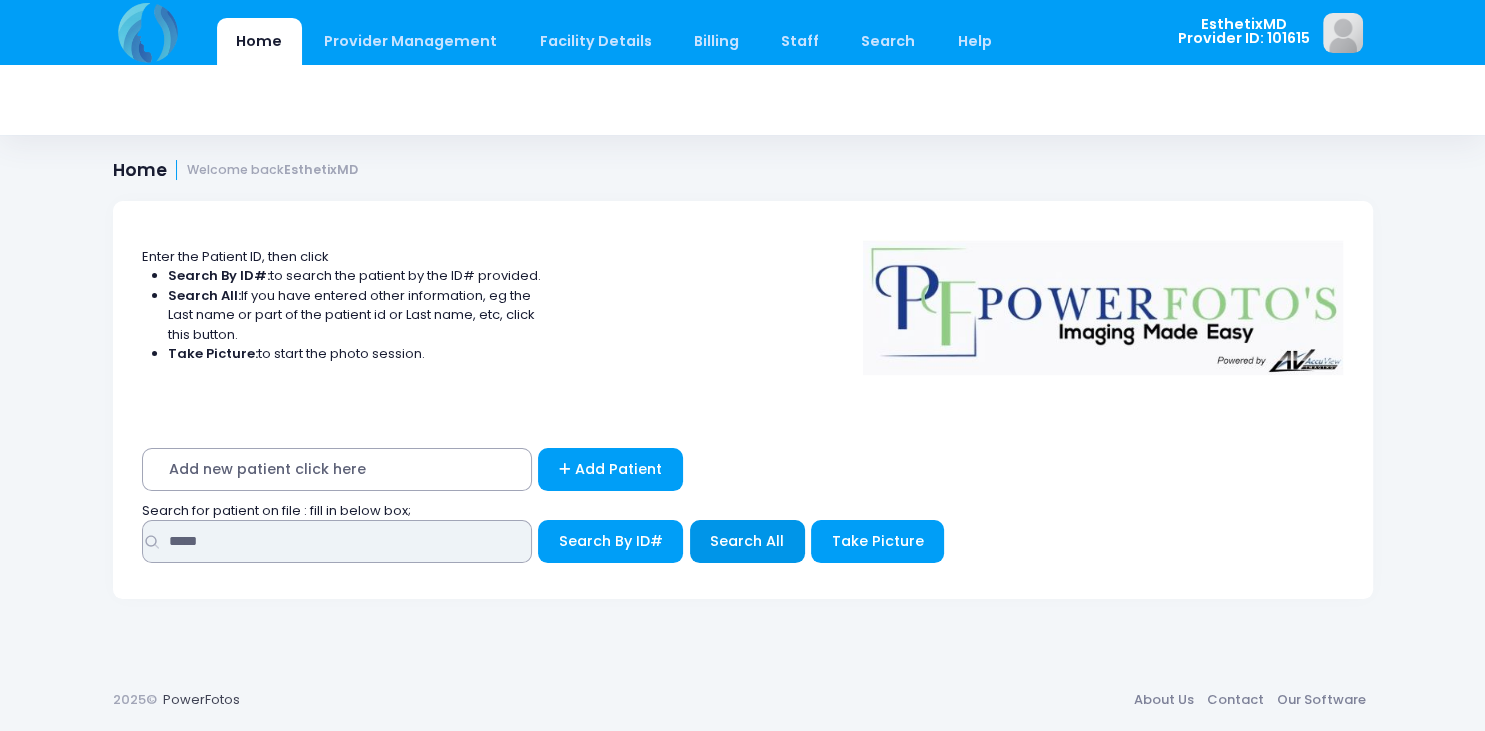 type on "*****" 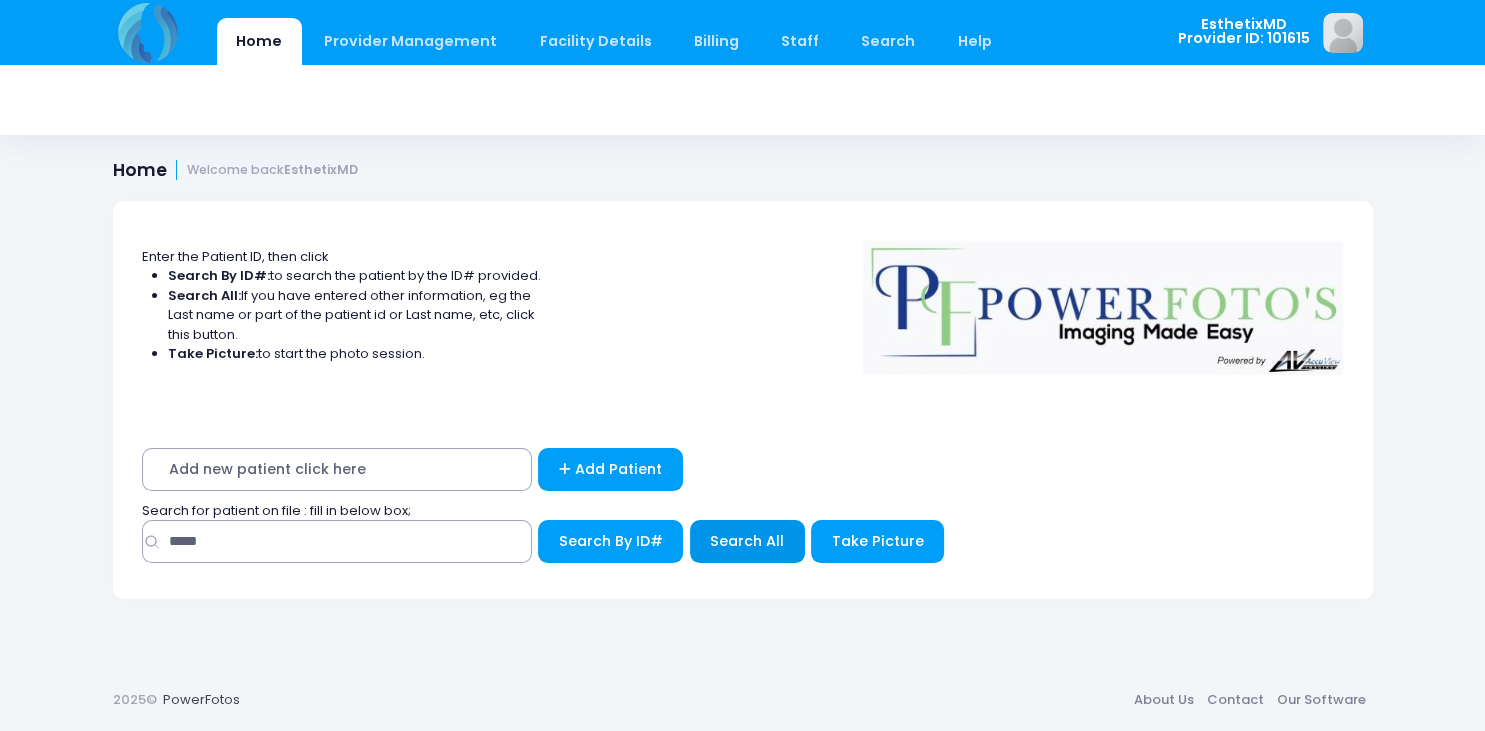 click on "Search All" at bounding box center (747, 541) 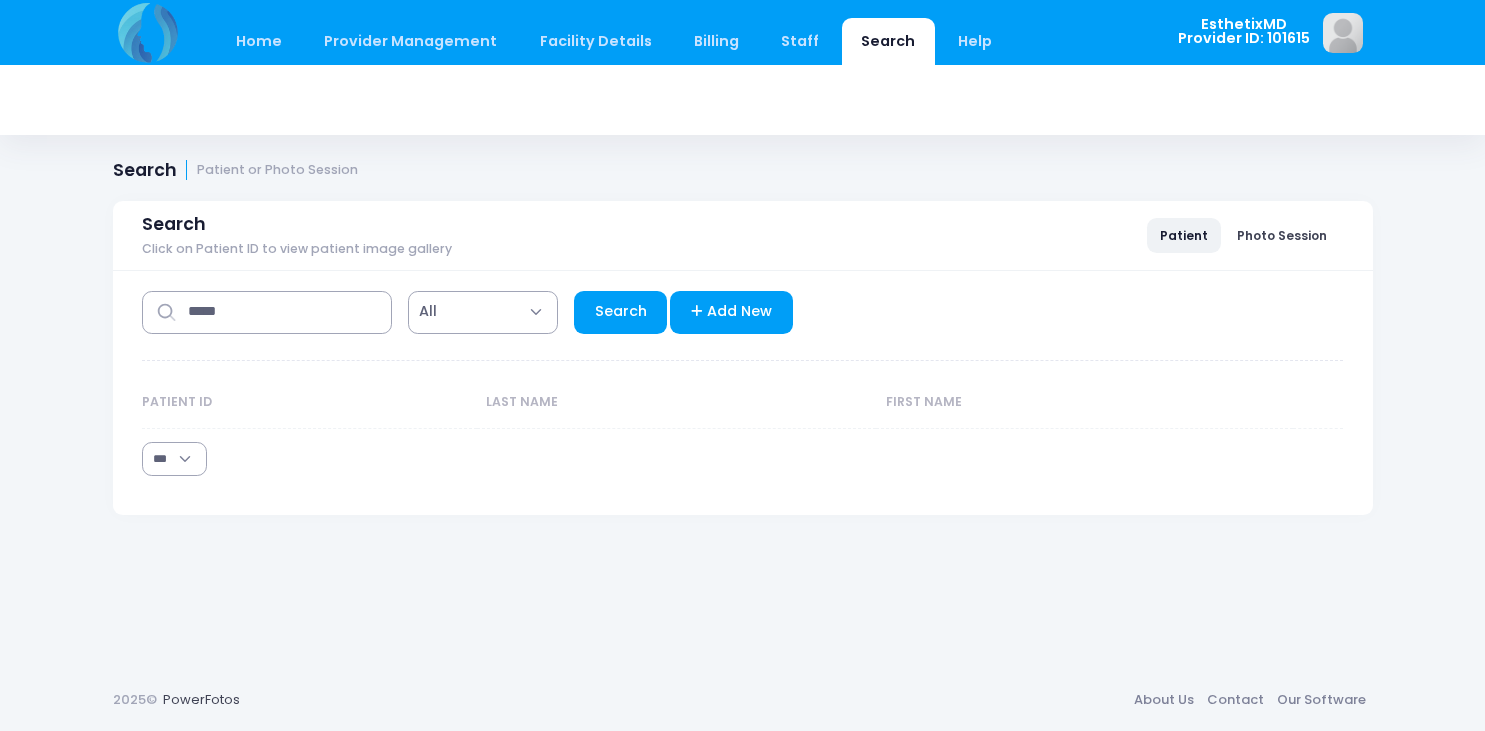 select on "***" 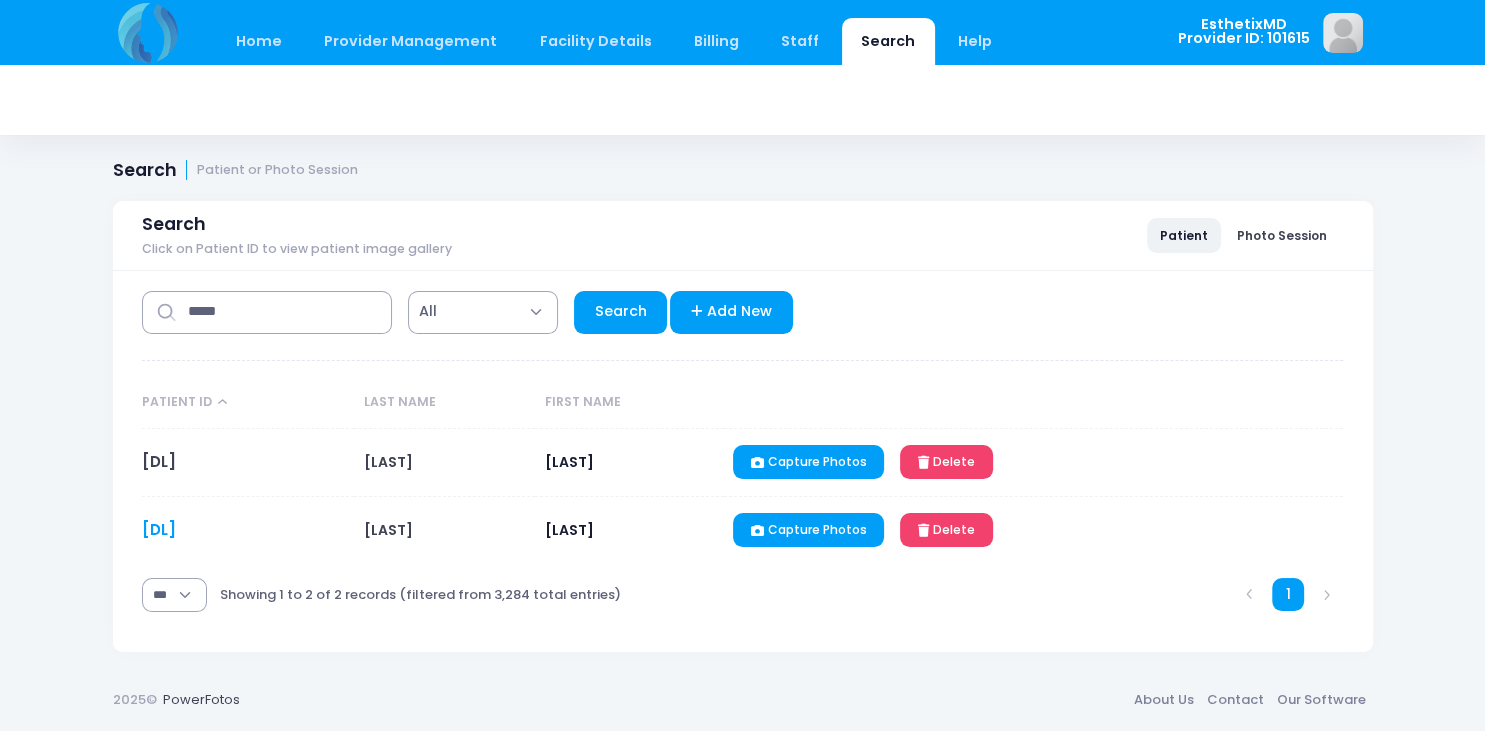 click on "[DL]" at bounding box center (159, 529) 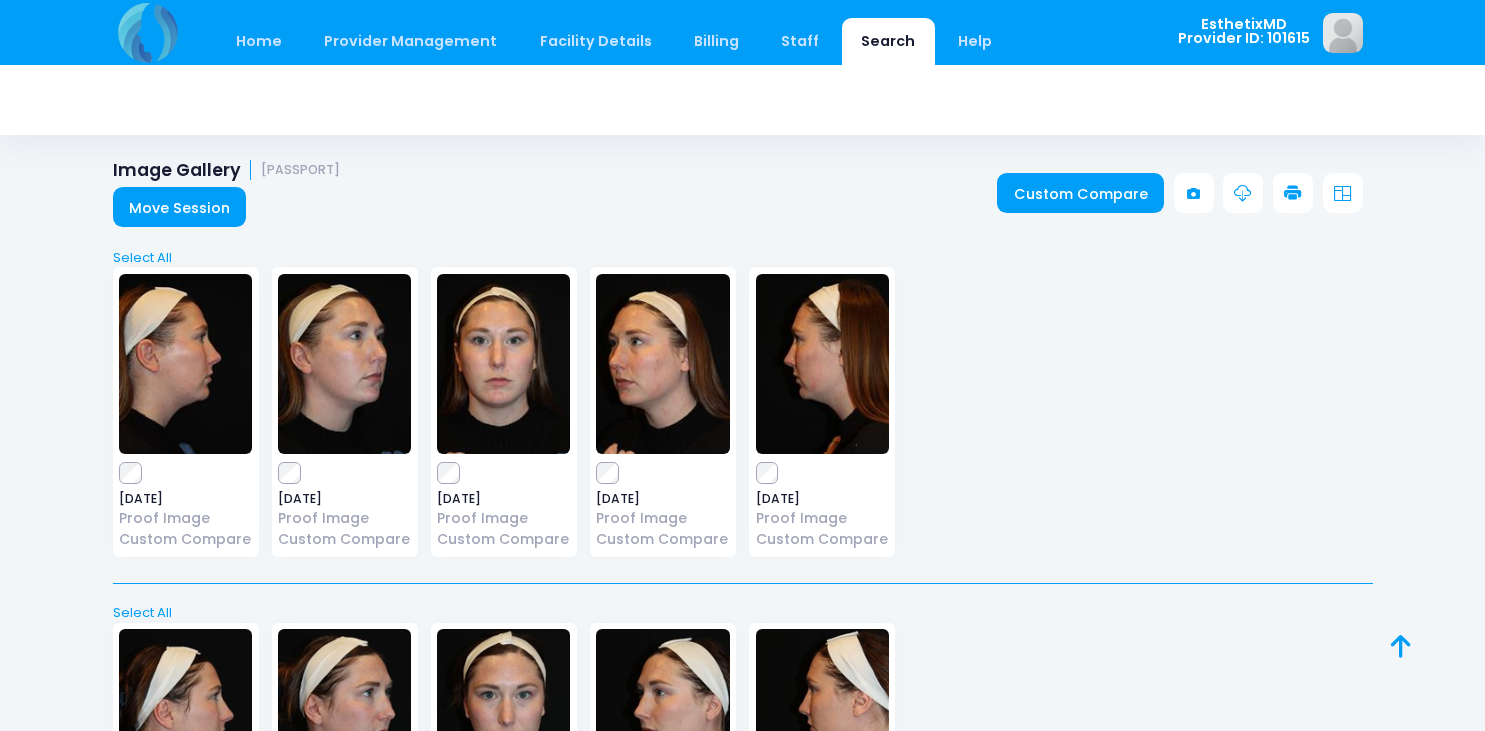 scroll, scrollTop: 0, scrollLeft: 0, axis: both 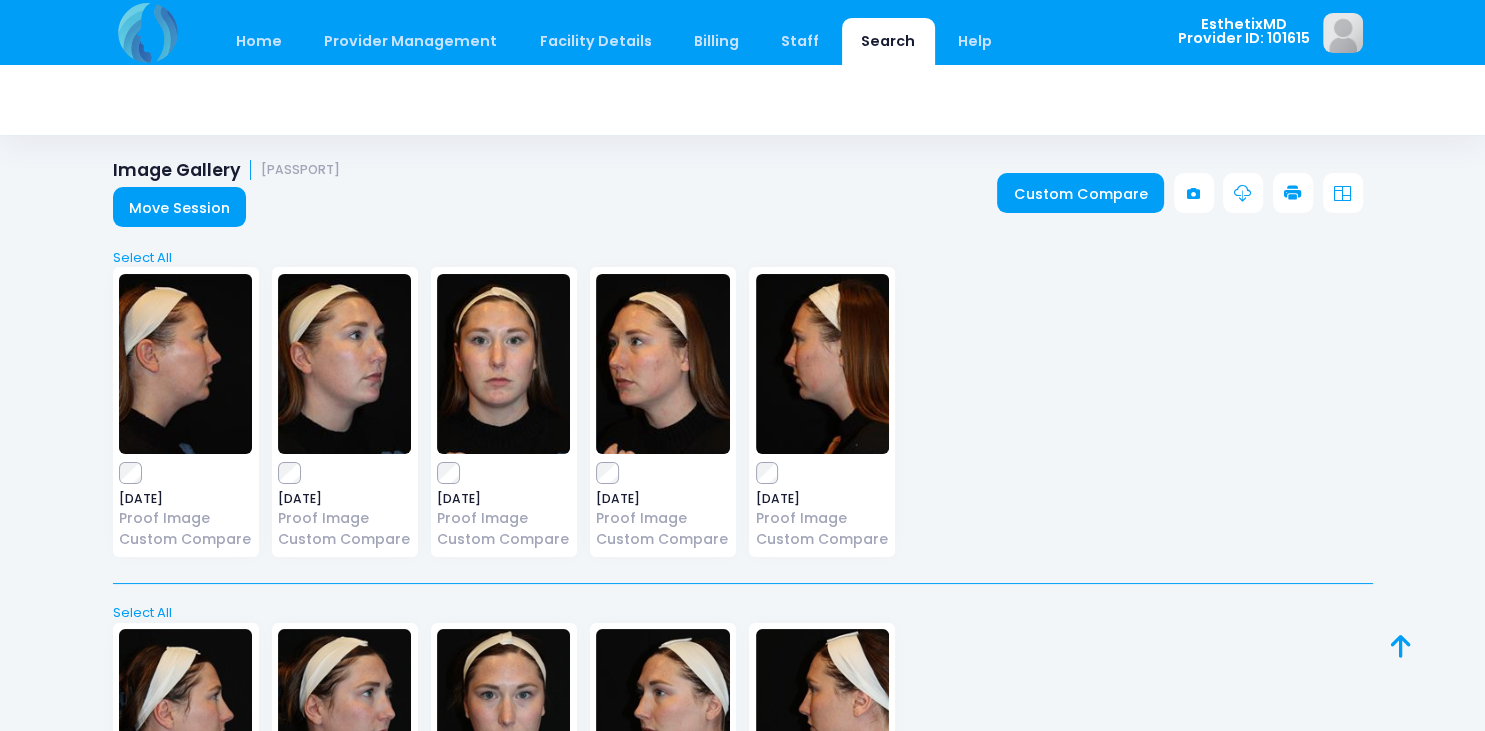 click at bounding box center (503, 364) 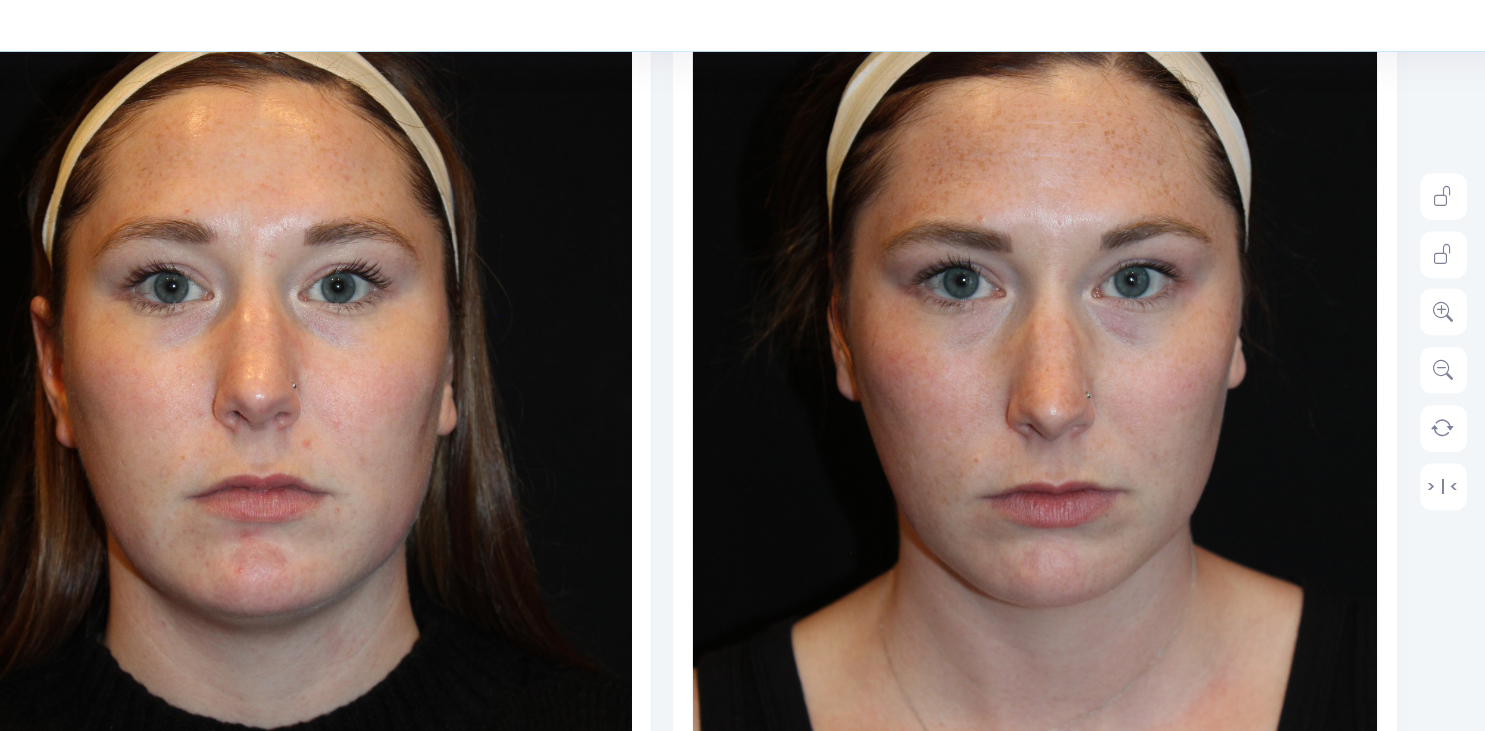 scroll, scrollTop: 312, scrollLeft: 0, axis: vertical 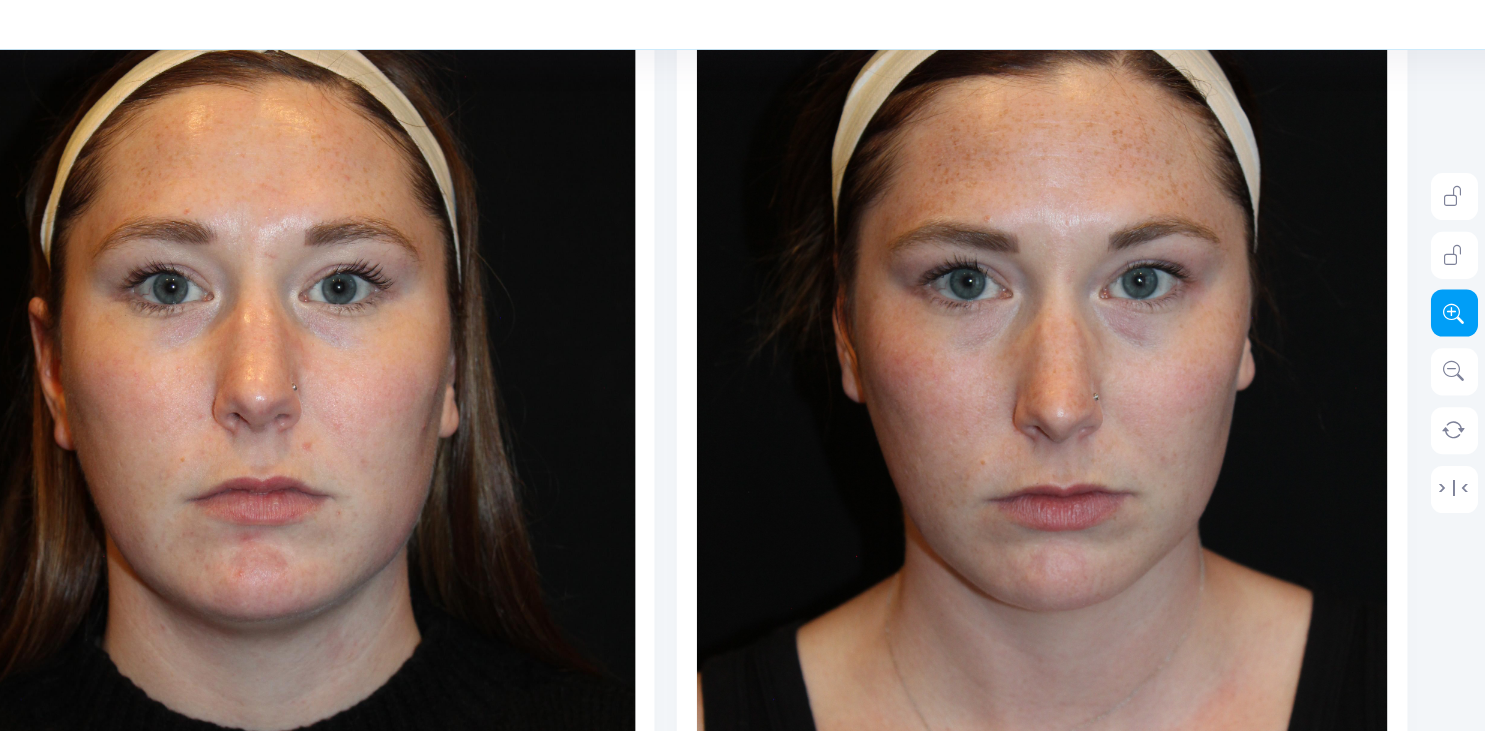 click at bounding box center [1413, 359] 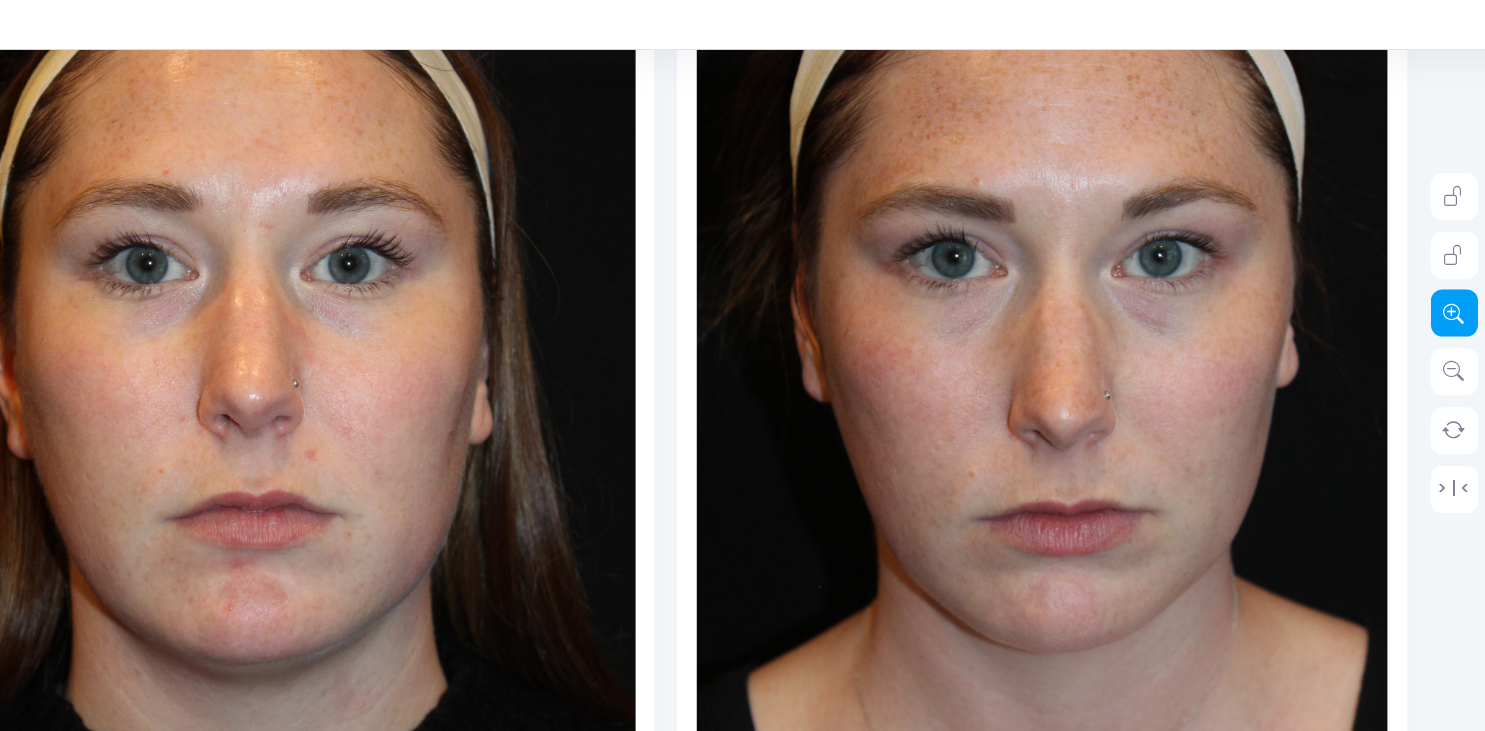click at bounding box center (1413, 359) 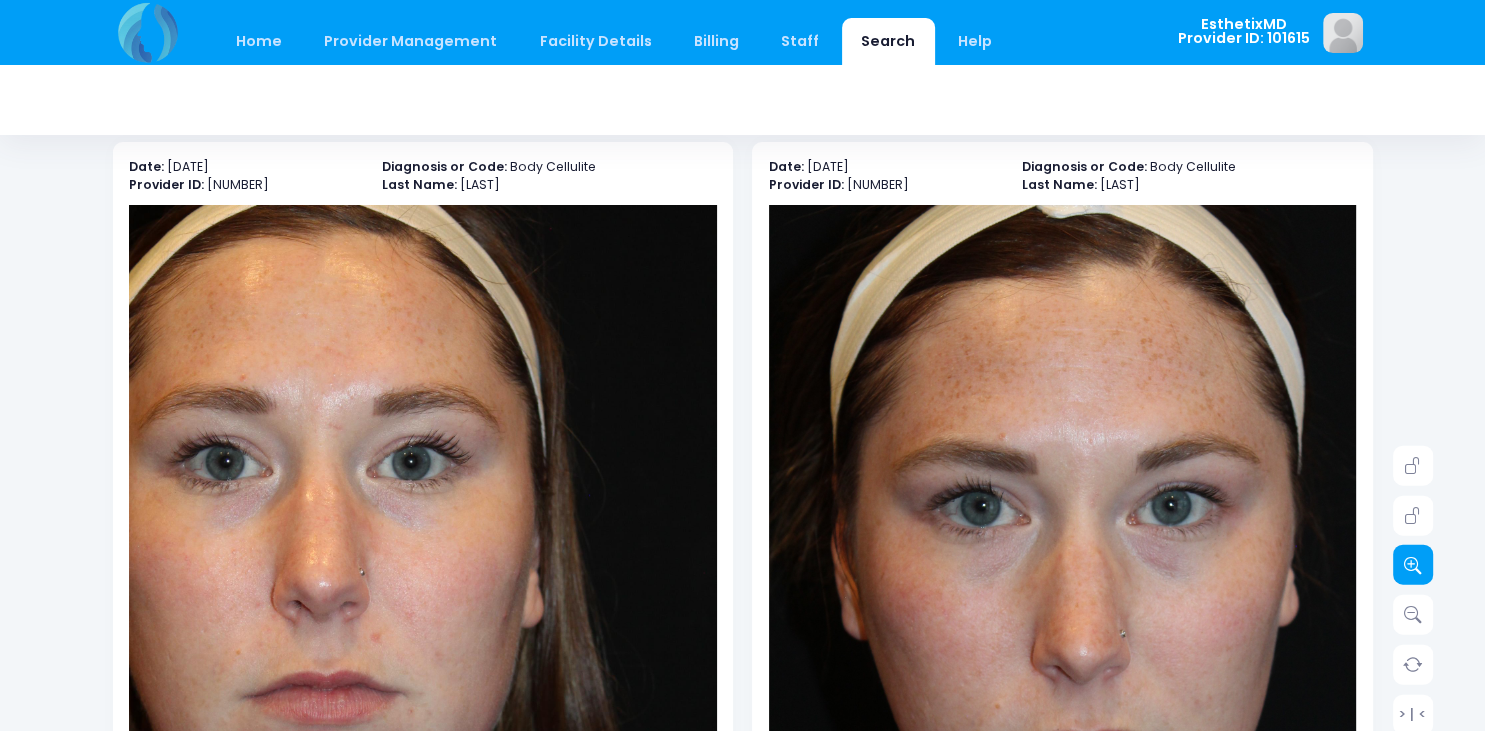 scroll, scrollTop: 115, scrollLeft: 0, axis: vertical 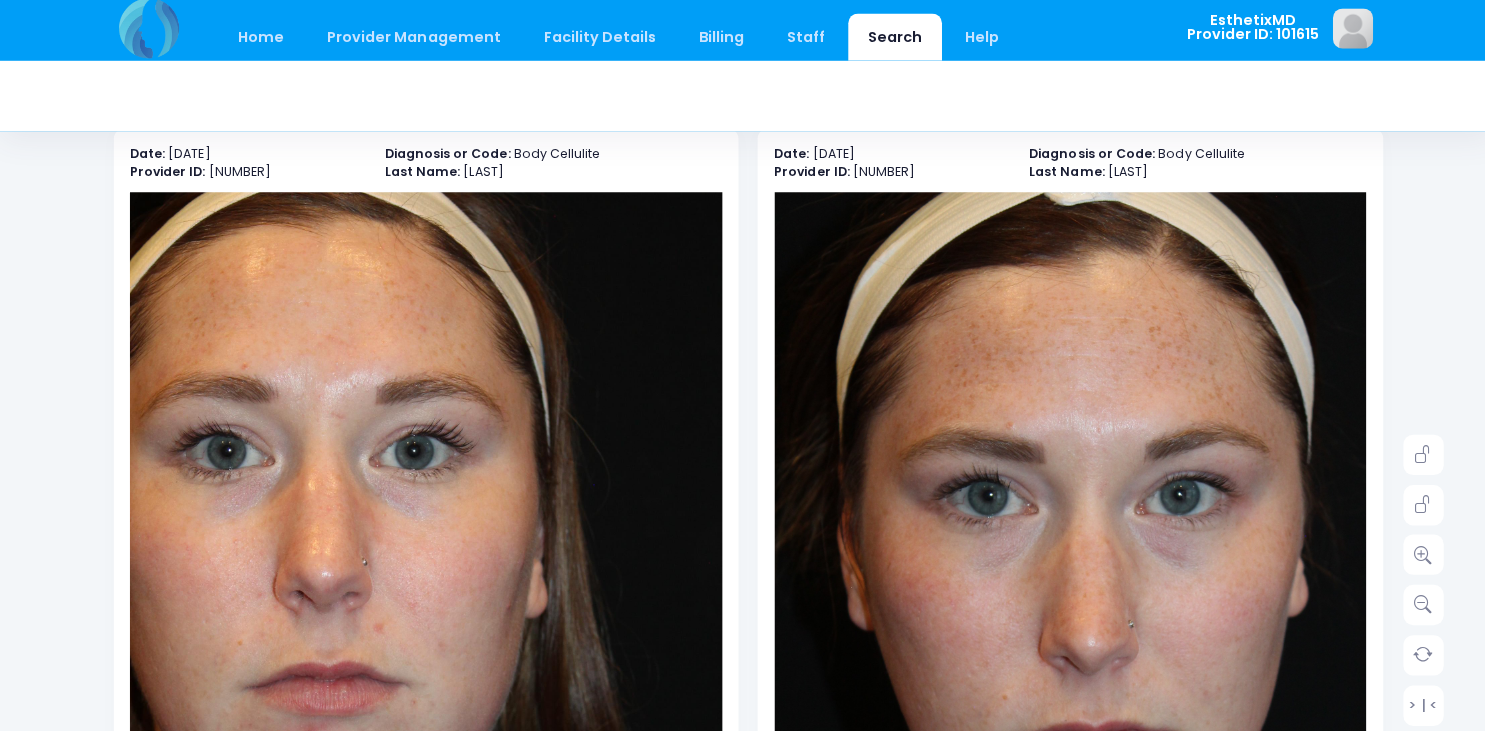 click at bounding box center [356, 586] 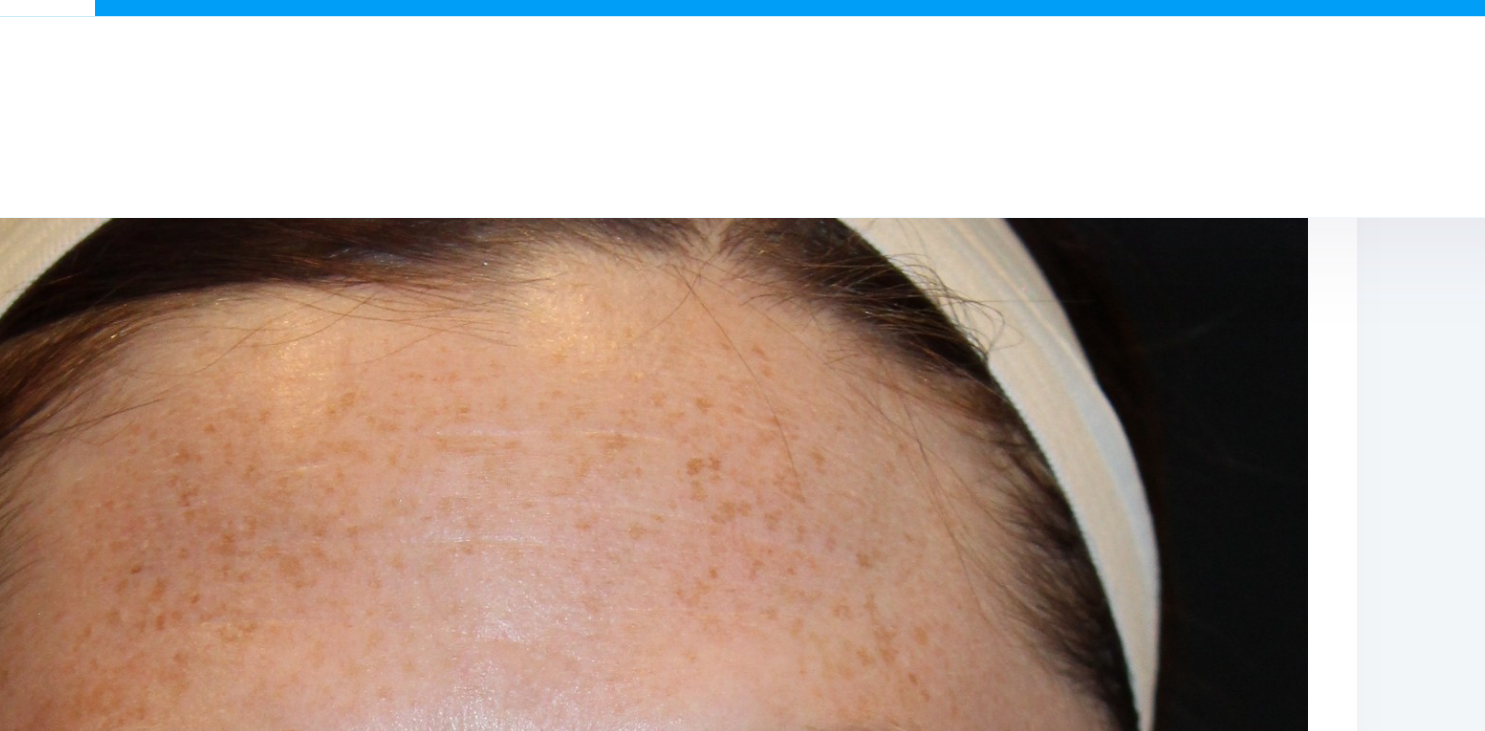 scroll, scrollTop: 0, scrollLeft: 0, axis: both 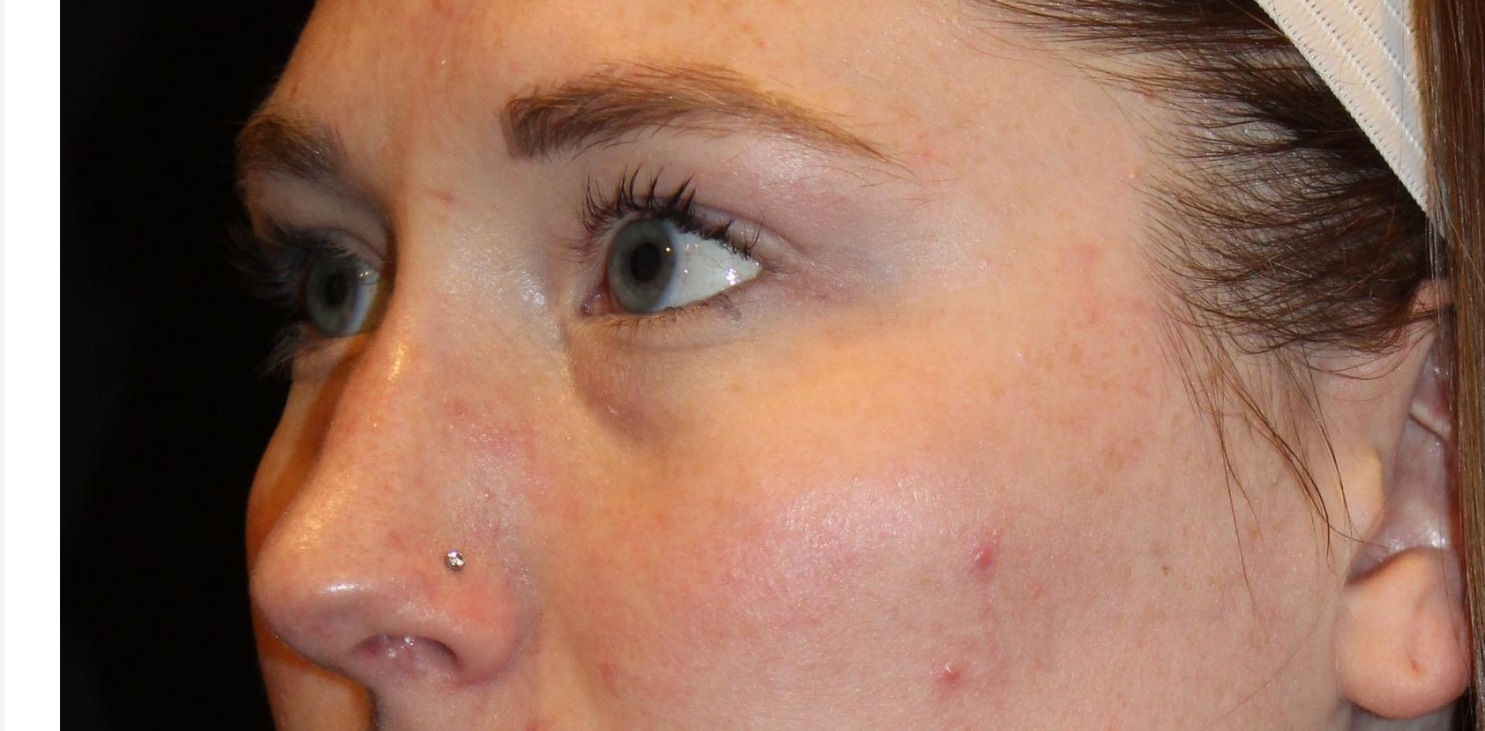 click at bounding box center [423, 488] 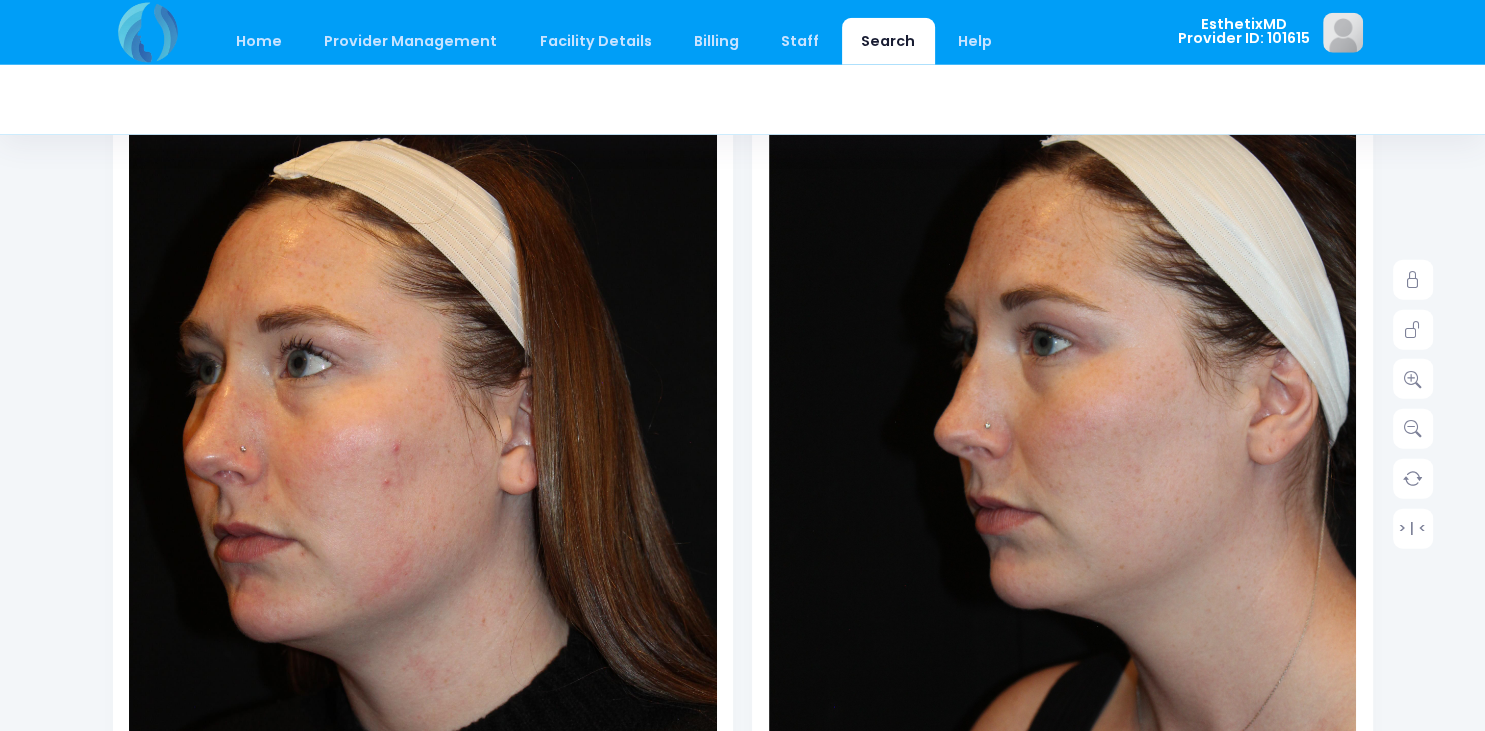 scroll, scrollTop: 294, scrollLeft: 0, axis: vertical 